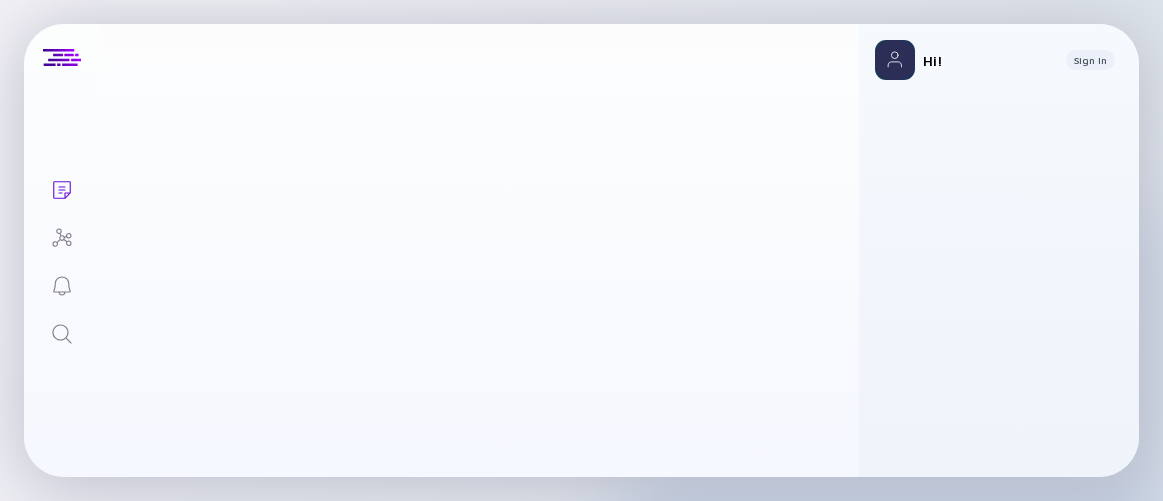 scroll, scrollTop: 0, scrollLeft: 0, axis: both 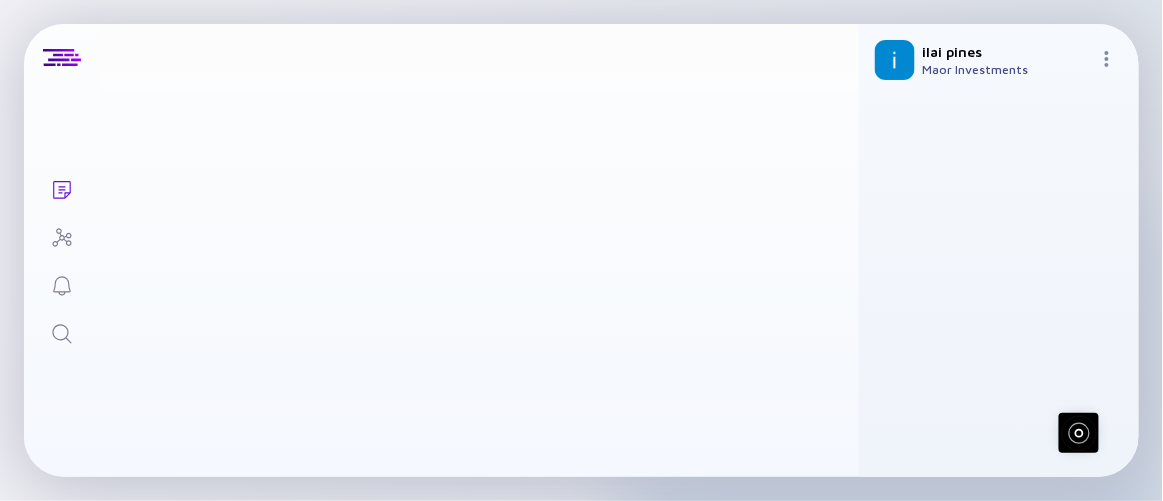 click 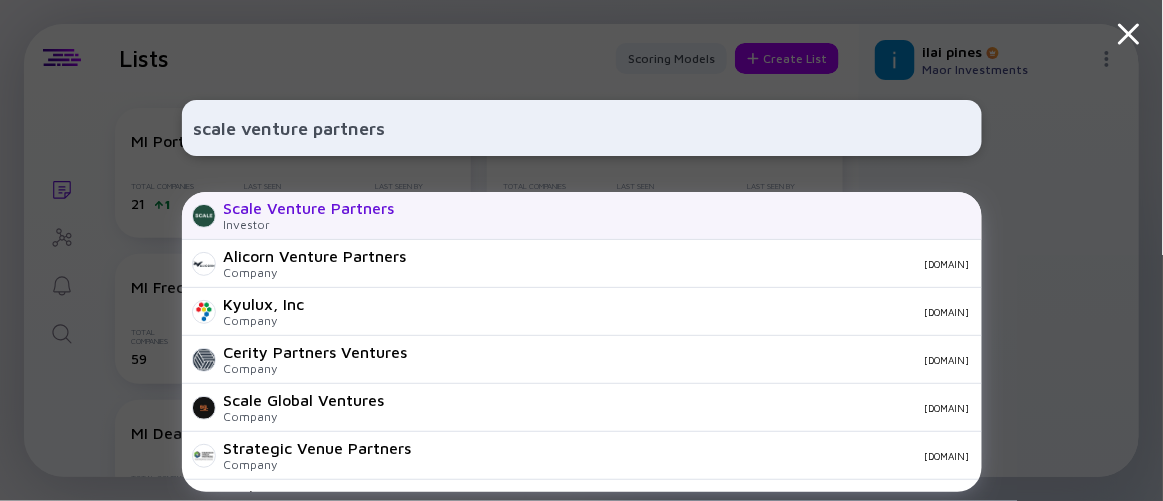 type on "scale venture partners" 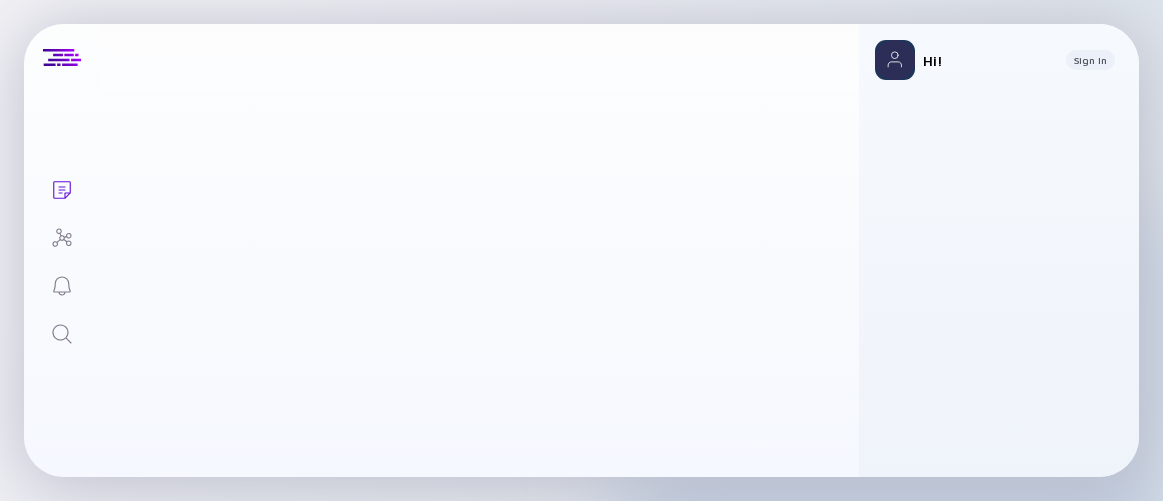 scroll, scrollTop: 0, scrollLeft: 0, axis: both 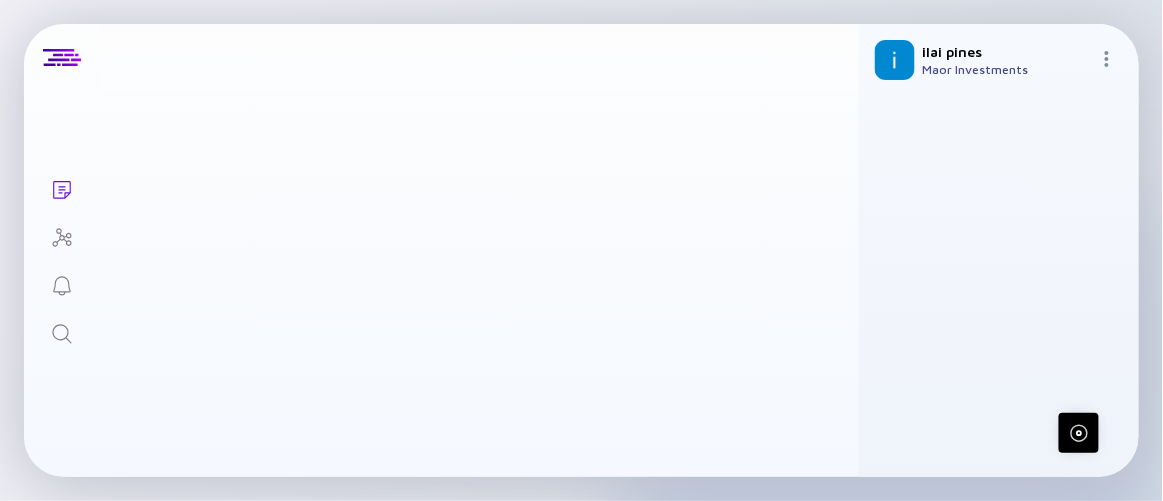 click 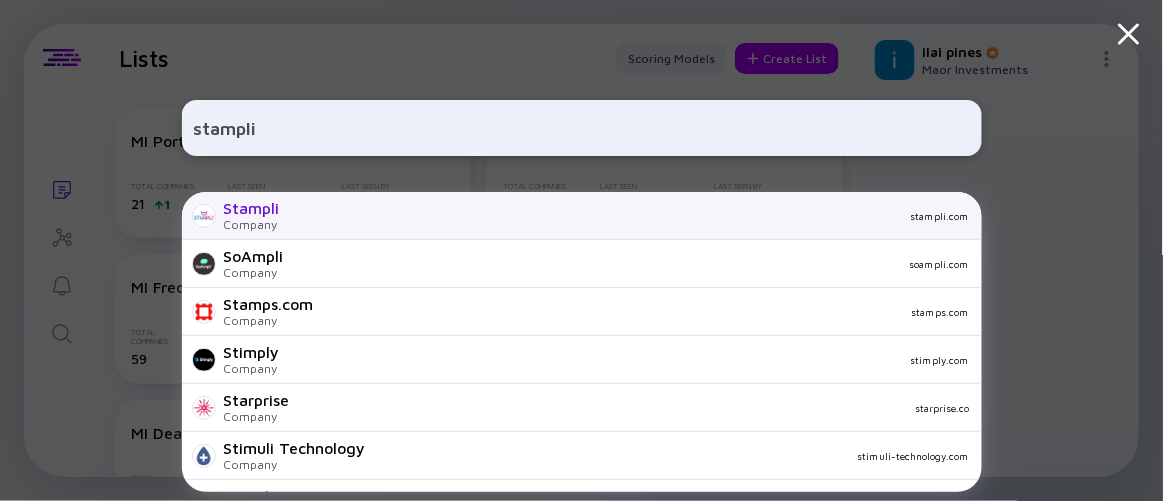 type on "stampli" 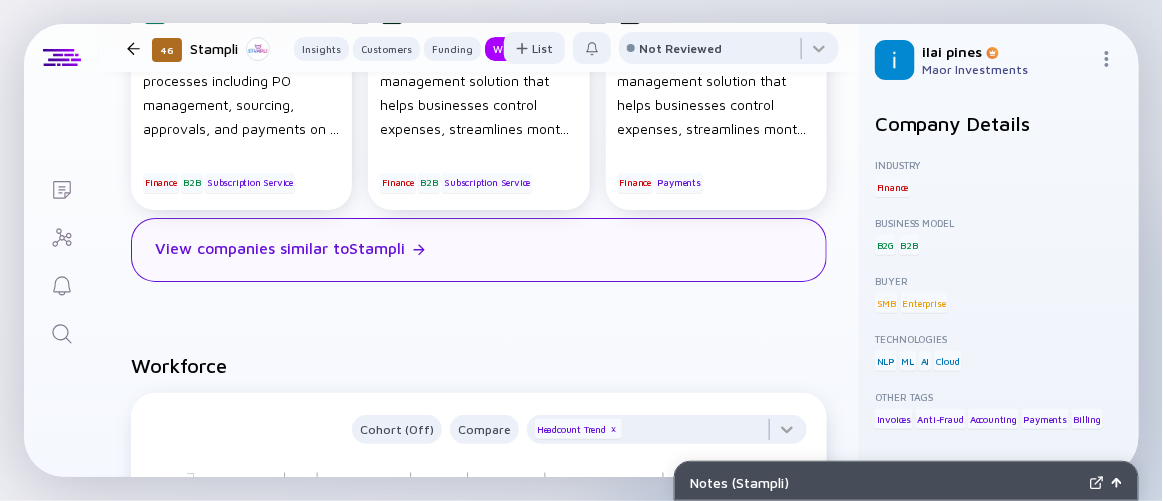 scroll, scrollTop: 1732, scrollLeft: 0, axis: vertical 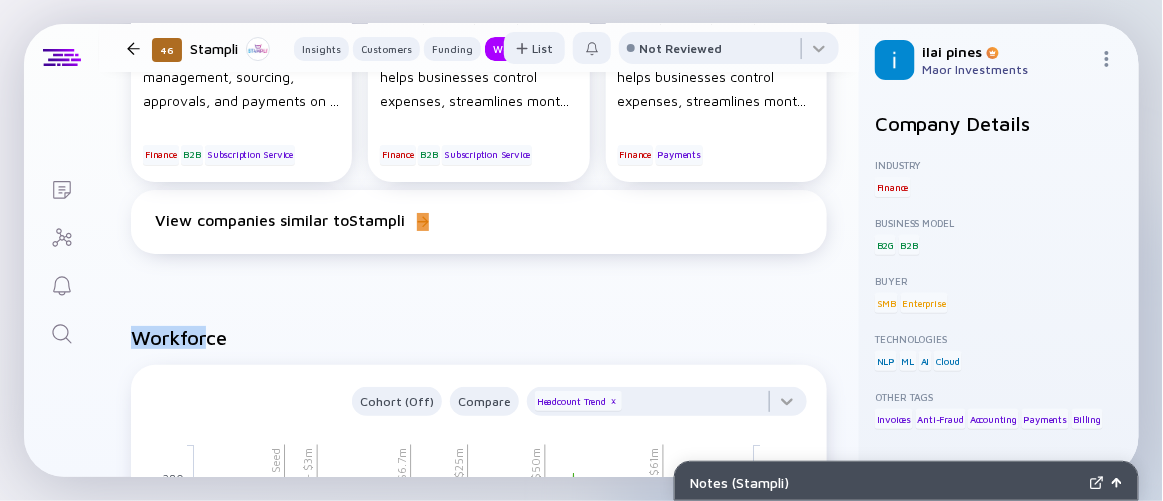 drag, startPoint x: 465, startPoint y: 285, endPoint x: 210, endPoint y: 300, distance: 255.4408 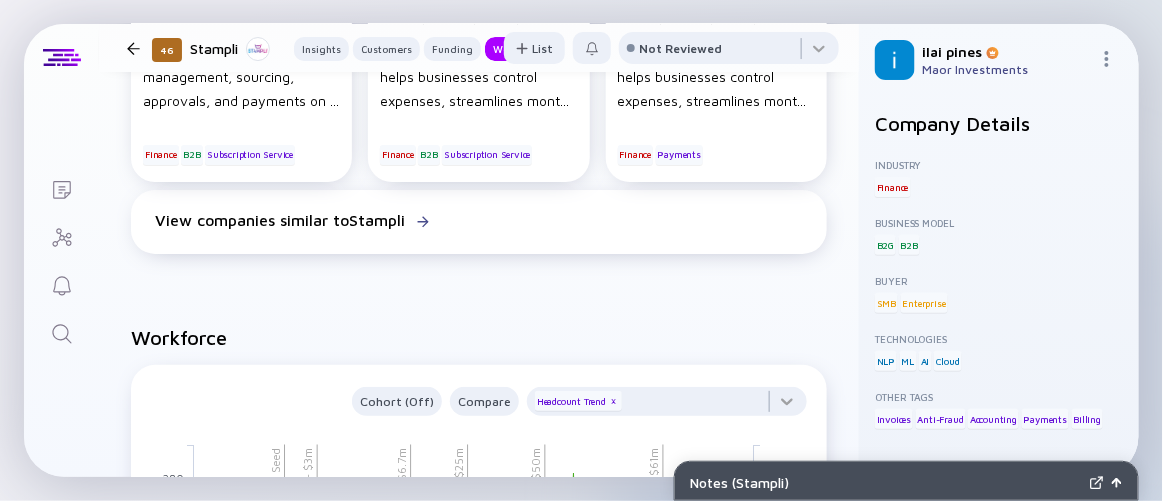 click on "Workforce" at bounding box center [479, 337] 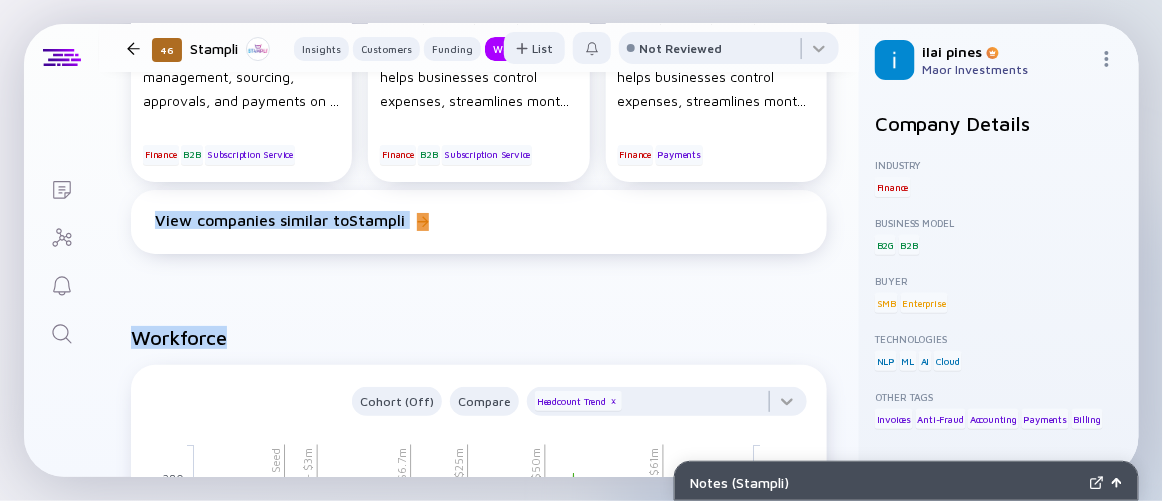 drag, startPoint x: 133, startPoint y: 268, endPoint x: 446, endPoint y: 327, distance: 318.51218 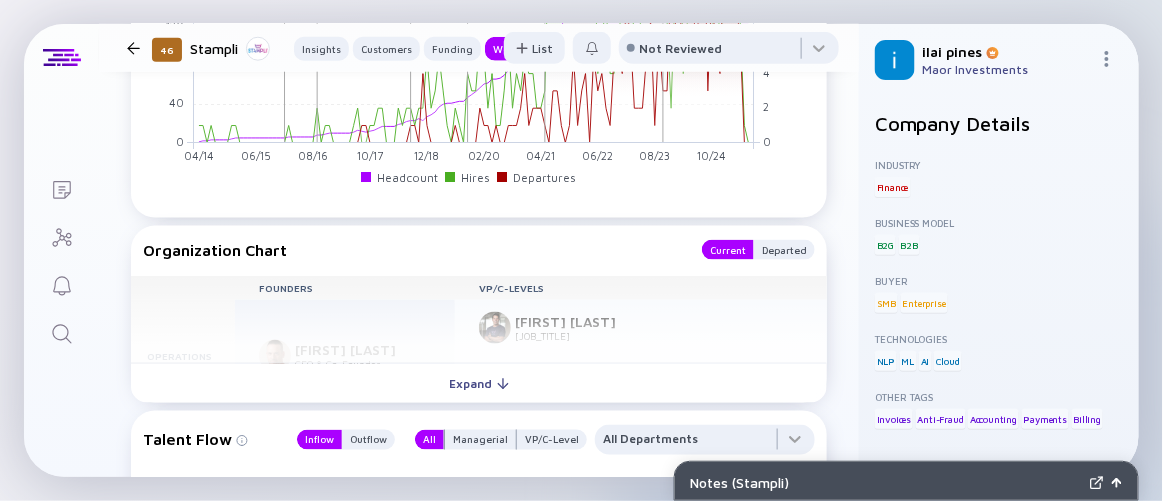 drag, startPoint x: 458, startPoint y: 309, endPoint x: 556, endPoint y: 213, distance: 137.186 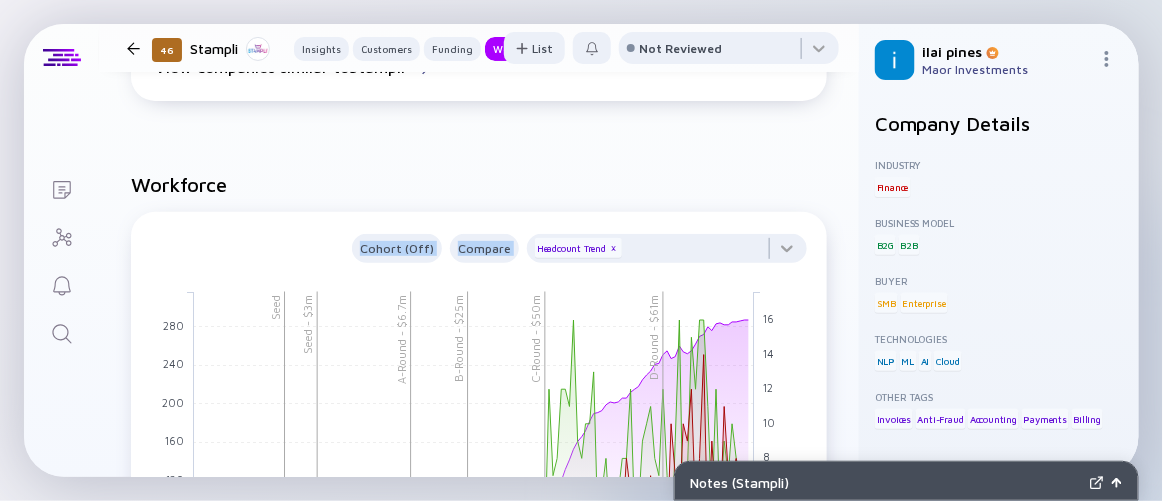 click on "Workforce" at bounding box center [479, 184] 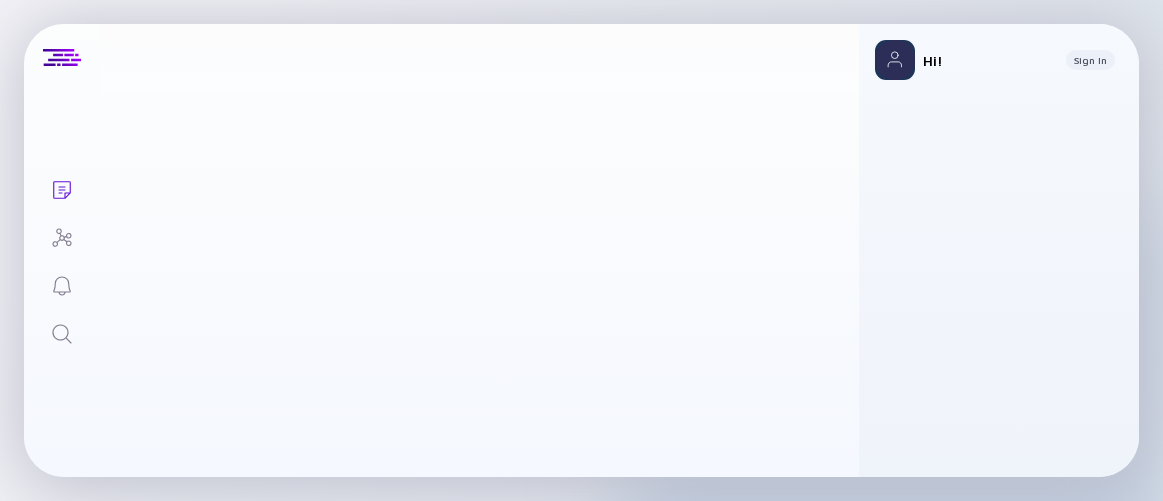 scroll, scrollTop: 0, scrollLeft: 0, axis: both 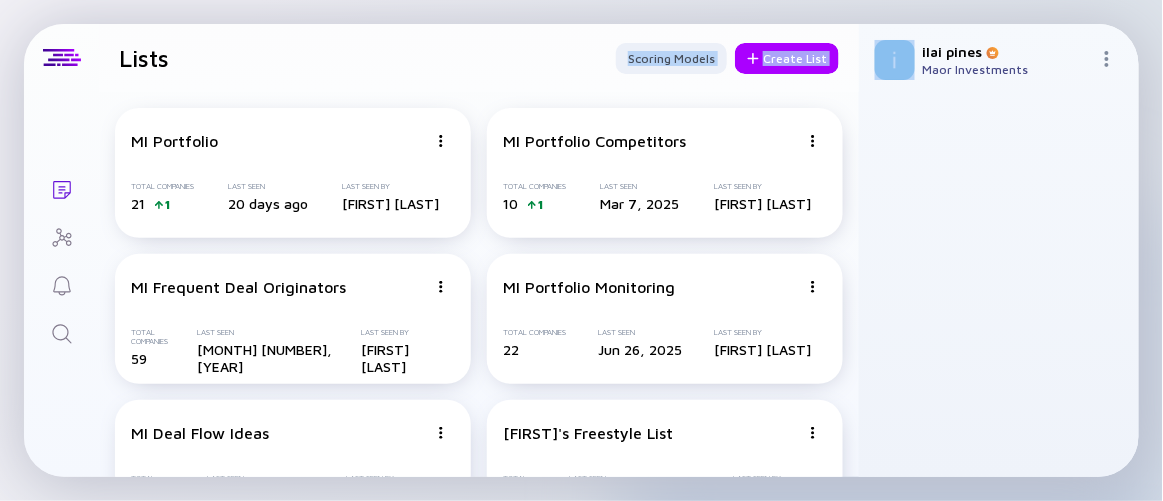 drag, startPoint x: 538, startPoint y: 80, endPoint x: 104, endPoint y: 400, distance: 539.21796 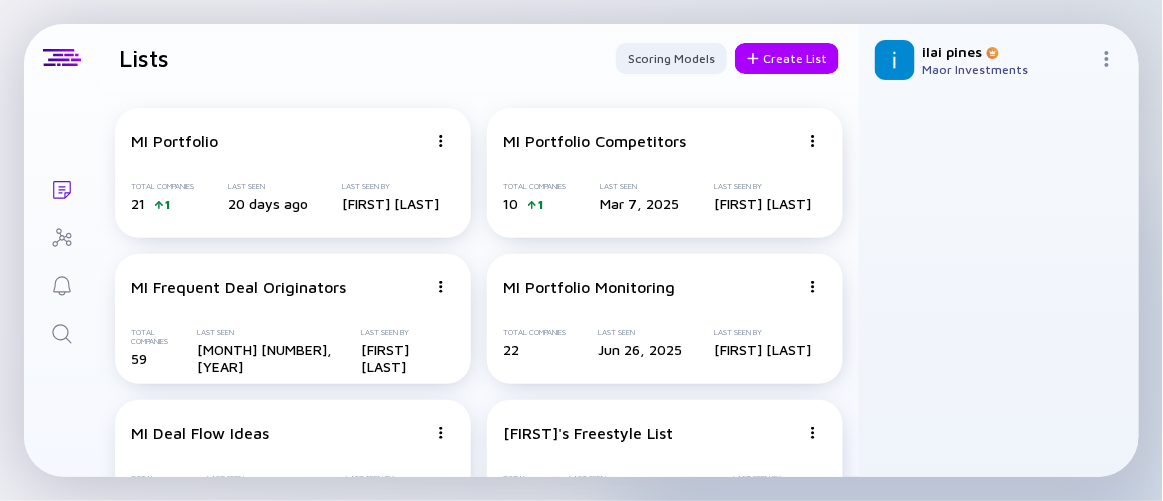 click on "Lists Lists Scoring Models Create List MI Portfolio Total Companies 21 1 Last Seen 20 days ago Last Seen By [FIRST] [LAST] MI Portfolio Competitors  Total Companies 10 1 Last Seen [MONTH] [NUMBER], [YEAR] Last Seen By [FIRST] [LAST] MI Frequent Deal Originators  Total Companies 59 Last Seen [MONTH] [NUMBER], [YEAR] Last Seen By [FIRST] [LAST] MI Portfolio Monitoring Total Companies 22 Last Seen [MONTH] [NUMBER], [YEAR] Last Seen By [FIRST] [LAST] MI Deal Flow Ideas Total Companies 110 2 Last Seen 22 days ago Last Seen By [FIRST] [LAST] [FIRST]'s Freestyle List Total Companies 62 Last Seen [MONTH] [NUMBER], [YEAR] Last Seen By [FIRST] [LAST] Test Continue Setup FinOps Players Total Companies 15 Last Seen 16 days ago Last Seen By [FIRST] [LAST] test2 Total Companies 260 -4 Last Seen [MONTH] [NUMBER], [YEAR] Last Seen By [FIRST] [LAST] Fintech Continue Setup Fintech Continue Setup Post A Well-funded IL Startups Total Companies 39 3 Last Seen [MONTH] [NUMBER], [YEAR] Last Seen By [FIRST] [LAST] Post-B Reasonable IL Startups Total Companies 24 -2 Last Seen [MONTH] [NUMBER], [YEAR] Last Seen By [FIRST] [LAST] Total Companies 4 32 70" at bounding box center (581, 250) 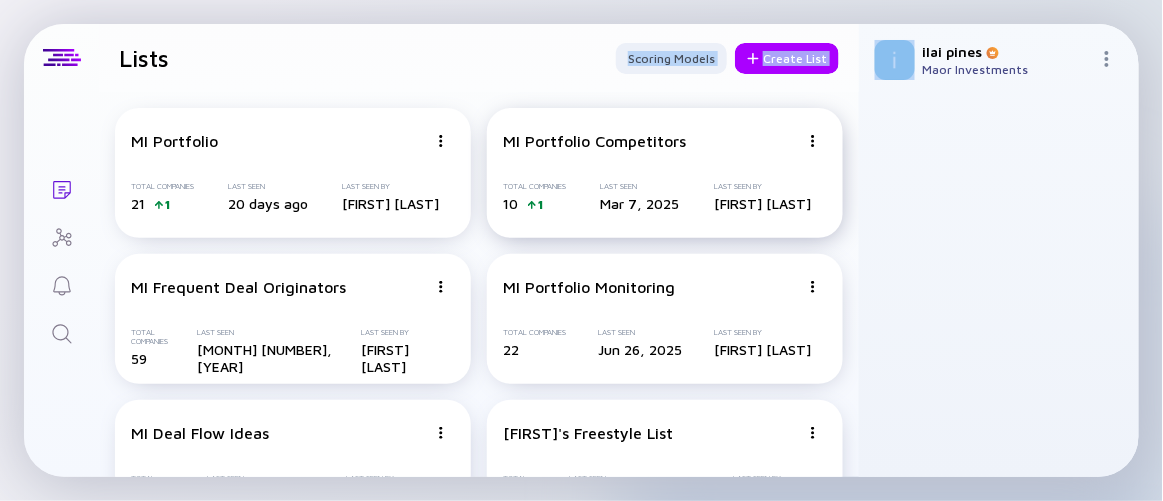 drag, startPoint x: 467, startPoint y: 102, endPoint x: 487, endPoint y: 231, distance: 130.54118 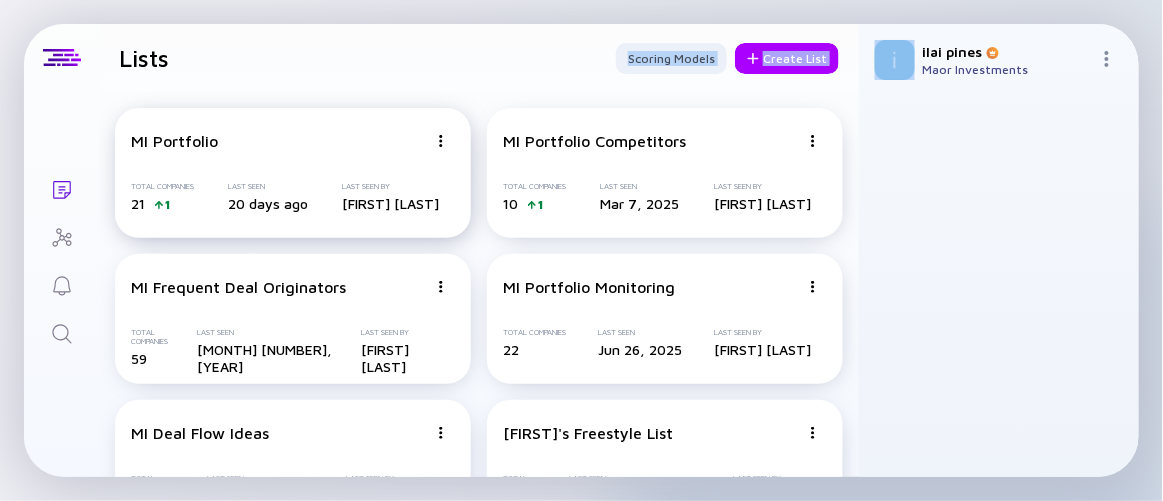click on "MI Portfolio Total Companies 21 1 Last Seen 20 days ago Last Seen By [FIRST] [LAST]" at bounding box center (293, 173) 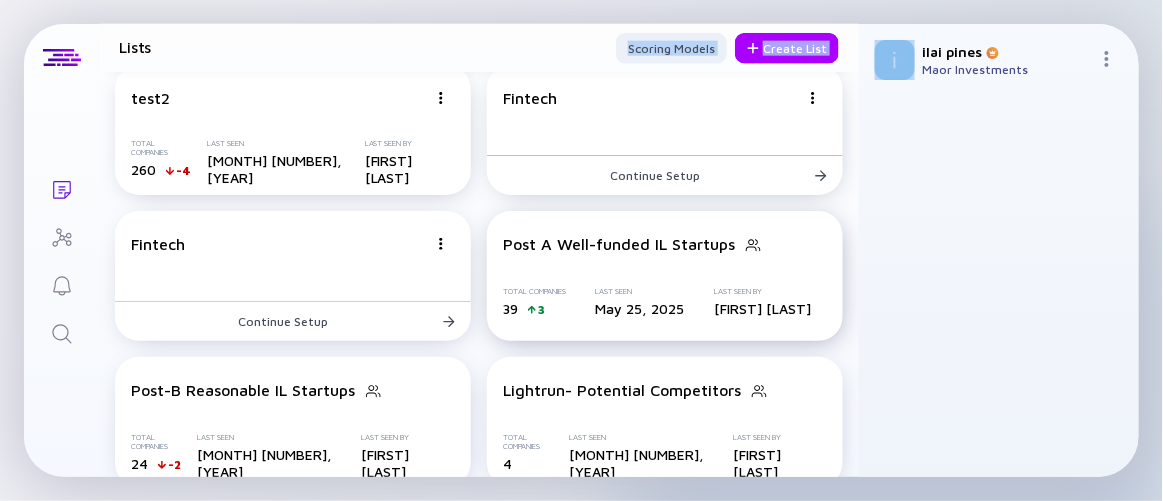 scroll, scrollTop: 636, scrollLeft: 0, axis: vertical 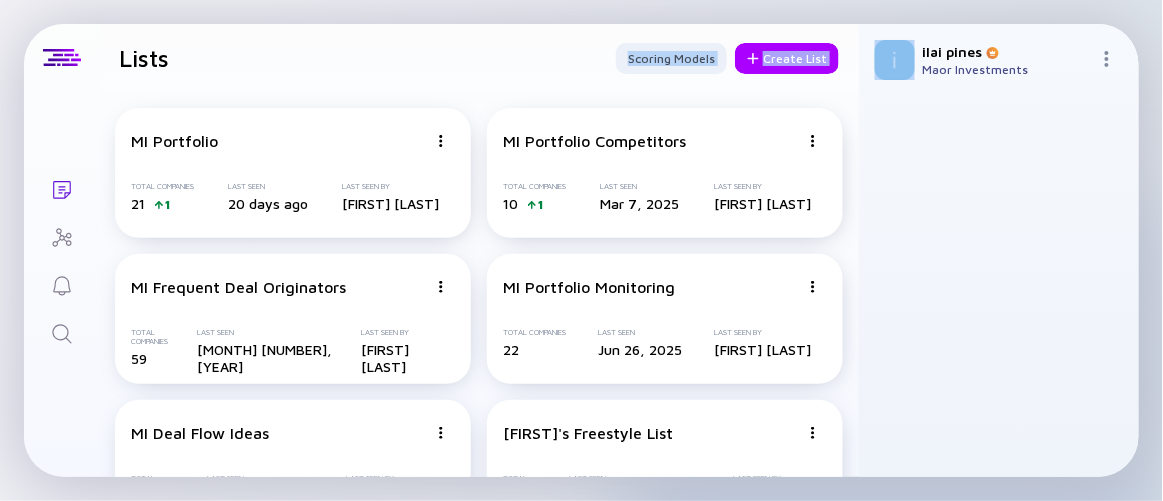 click on "Lists Scoring Models Create List" at bounding box center [479, 58] 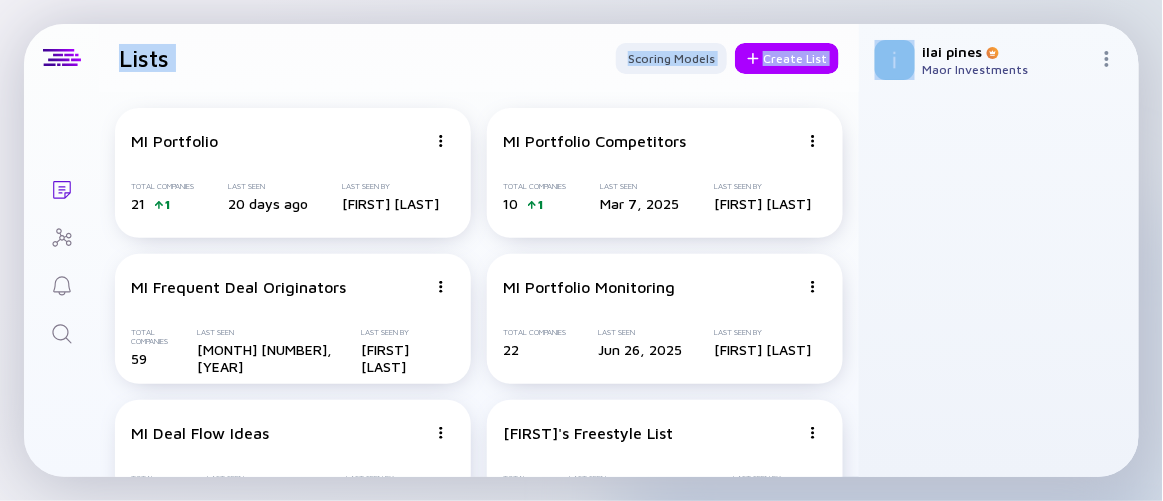 drag, startPoint x: 484, startPoint y: 121, endPoint x: 476, endPoint y: 134, distance: 15.264338 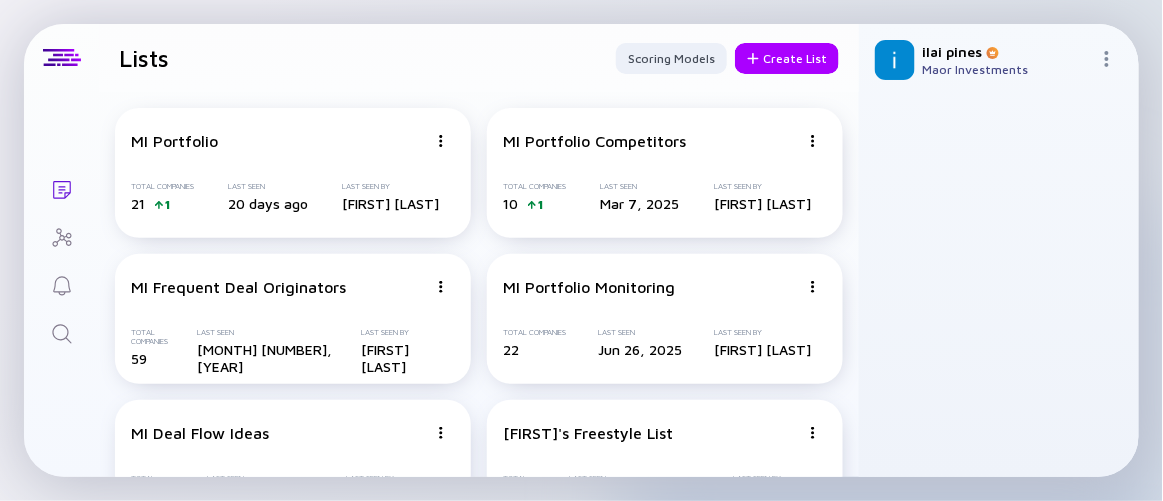 drag, startPoint x: 432, startPoint y: 37, endPoint x: 326, endPoint y: 60, distance: 108.46658 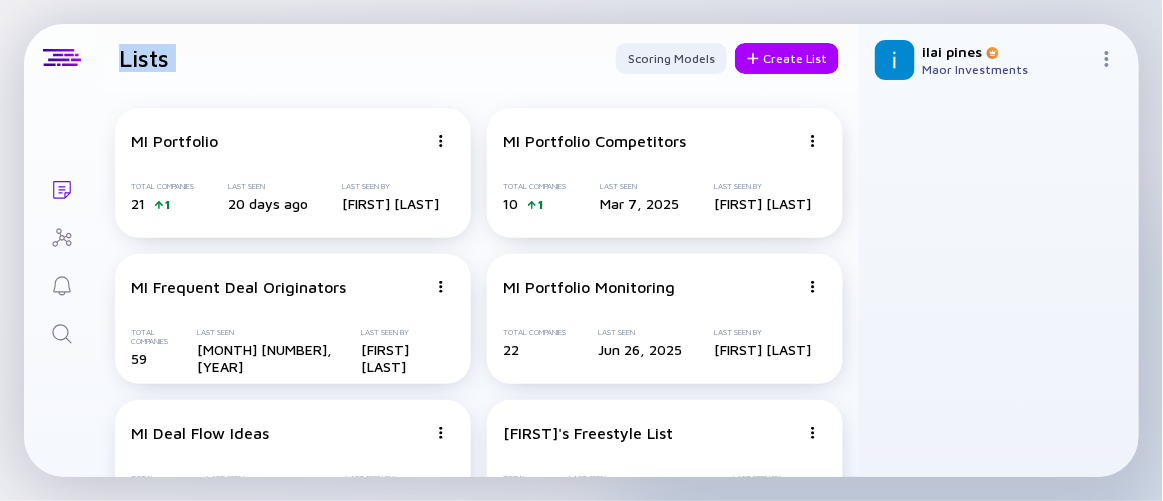 click on "Lists Scoring Models Create List" at bounding box center (479, 58) 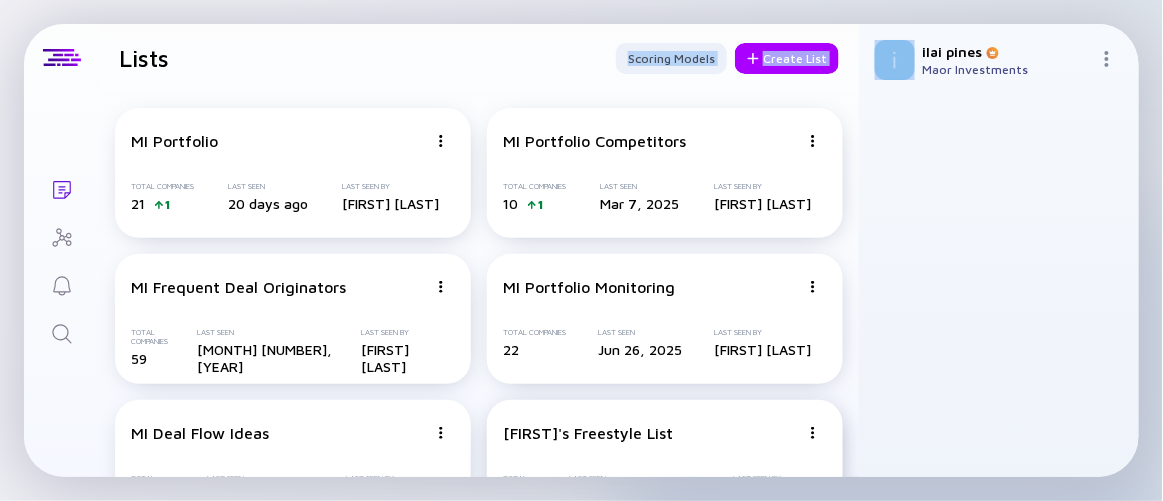 drag, startPoint x: 92, startPoint y: 57, endPoint x: 504, endPoint y: 460, distance: 576.32715 